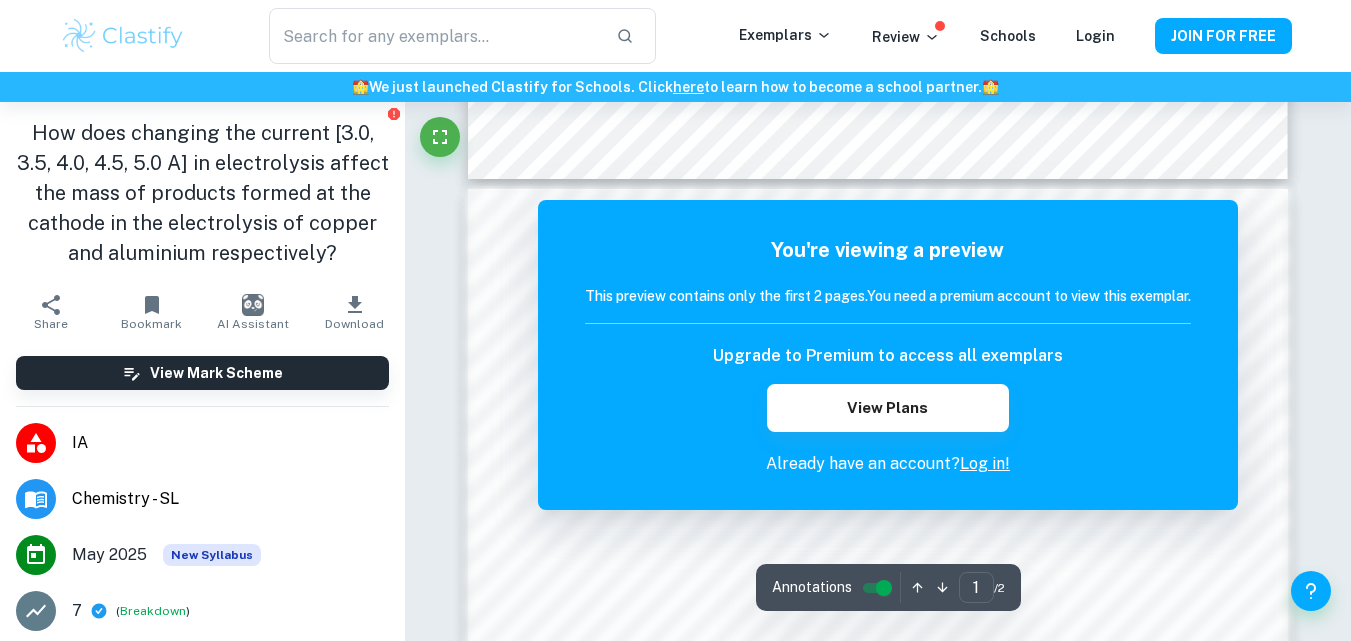 scroll, scrollTop: 1300, scrollLeft: 0, axis: vertical 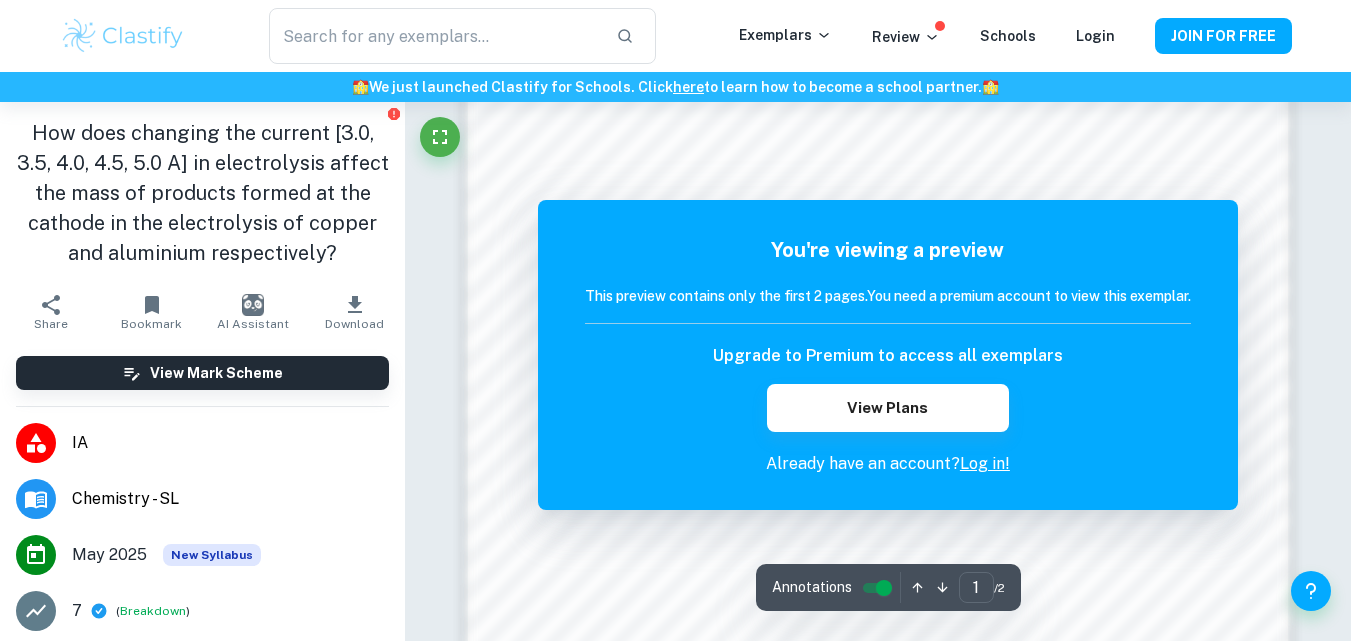 click on "Log in!" at bounding box center (985, 463) 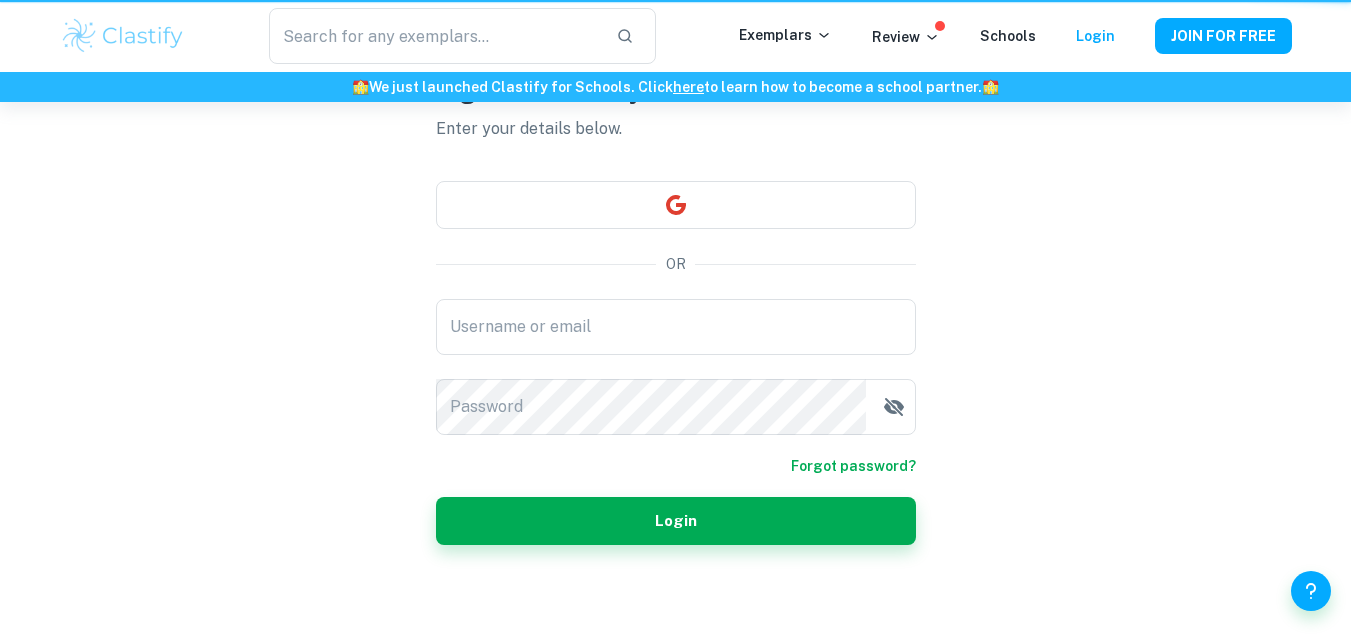 scroll, scrollTop: 0, scrollLeft: 0, axis: both 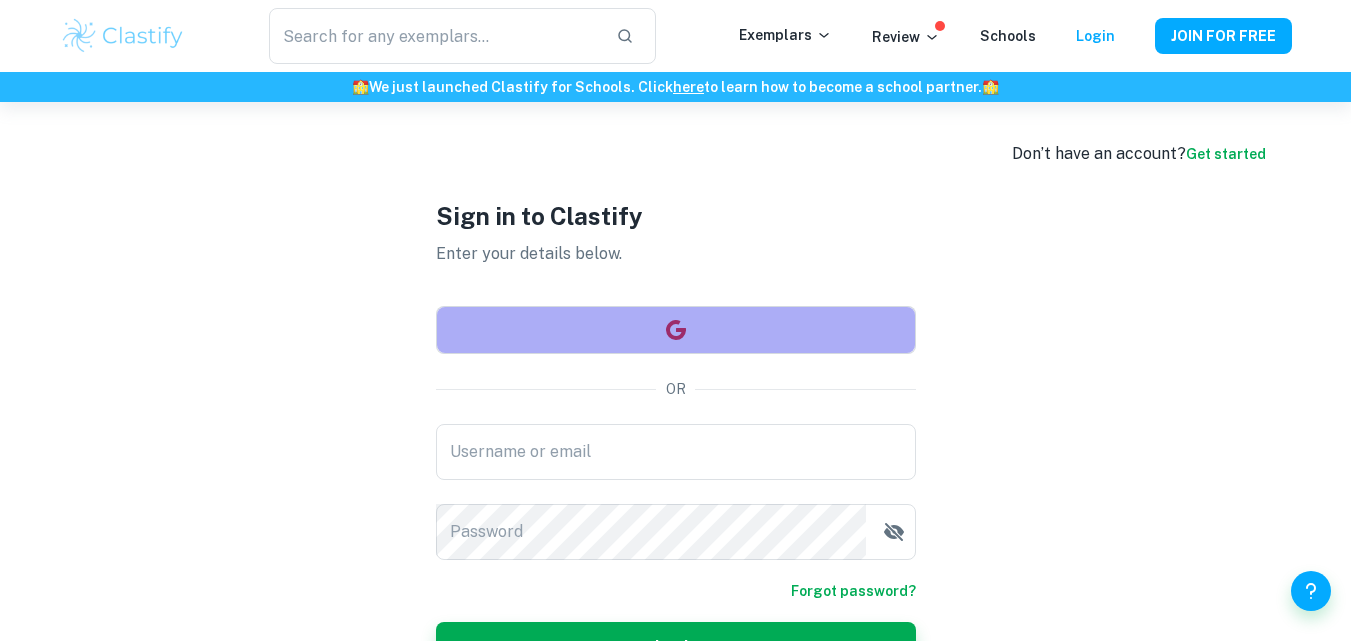 click at bounding box center (676, 330) 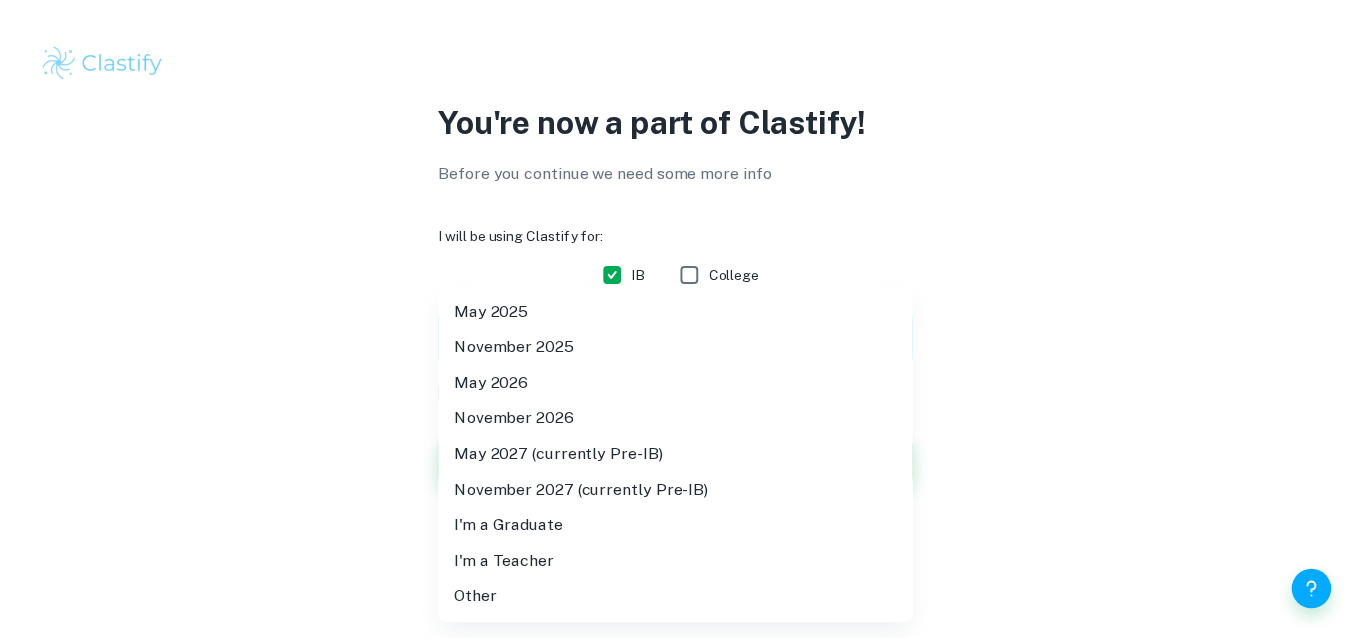 scroll, scrollTop: 0, scrollLeft: 0, axis: both 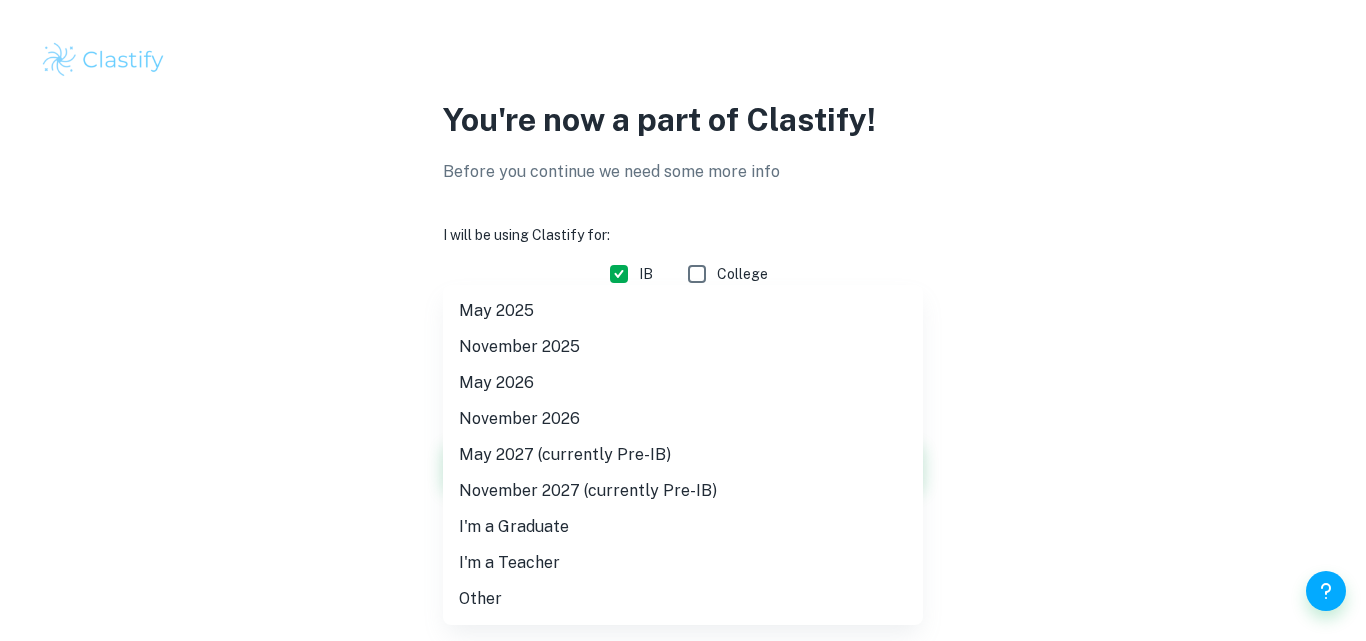 click on "November 2025" at bounding box center (683, 347) 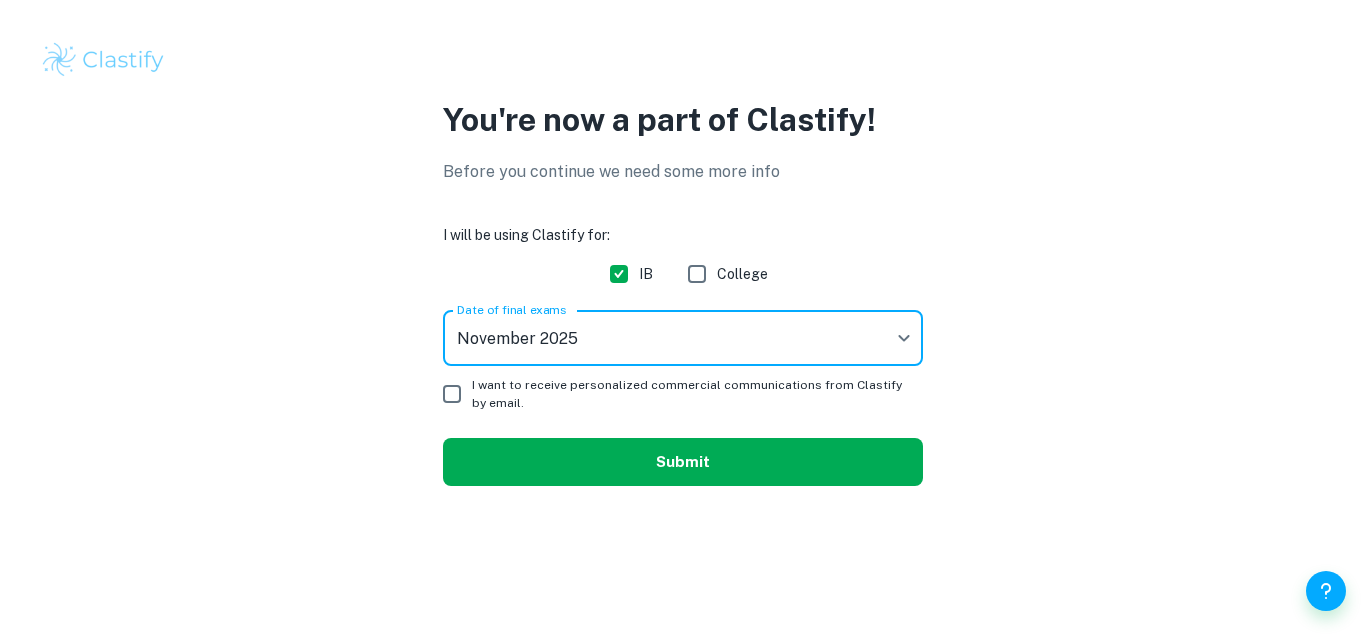 click on "Submit" at bounding box center [683, 462] 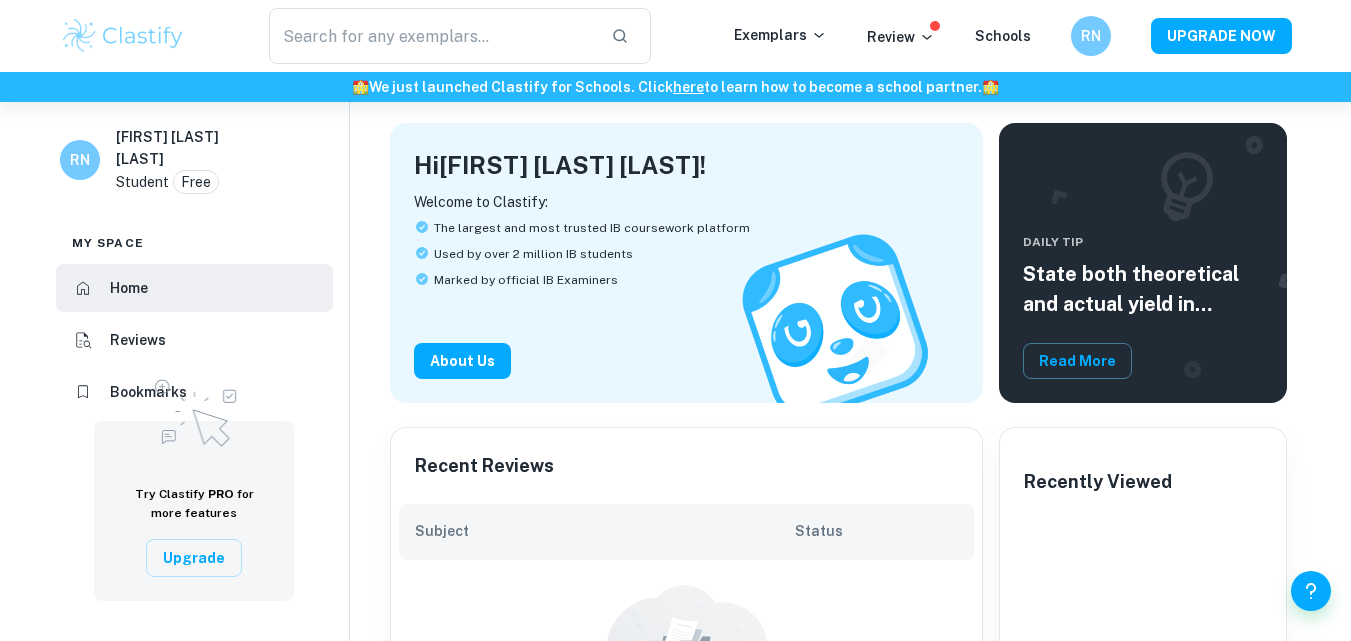 scroll, scrollTop: 71, scrollLeft: 0, axis: vertical 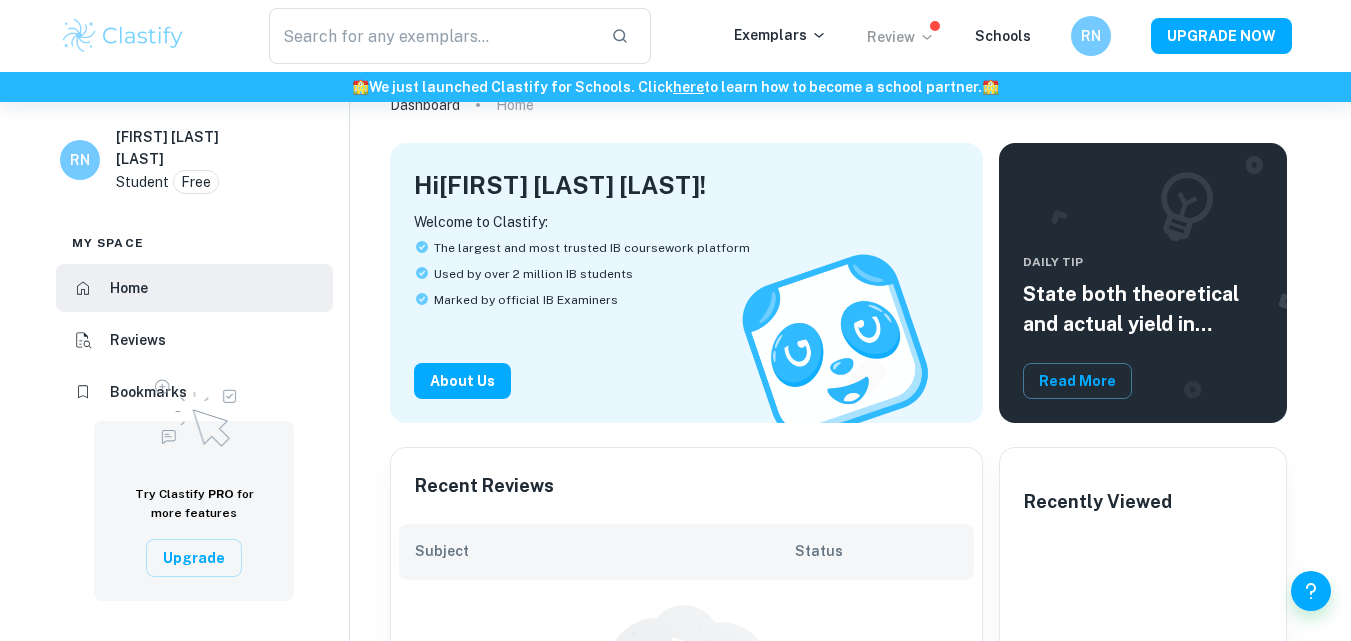 click on "Review" at bounding box center (901, 37) 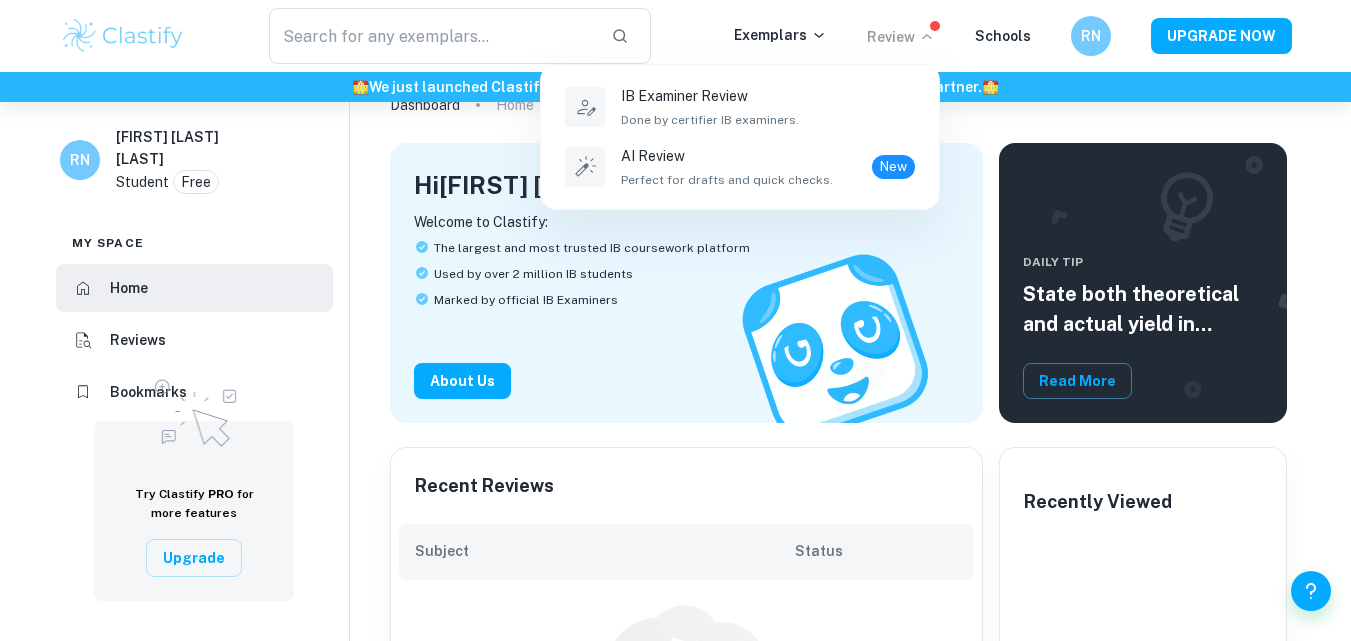 click at bounding box center (675, 320) 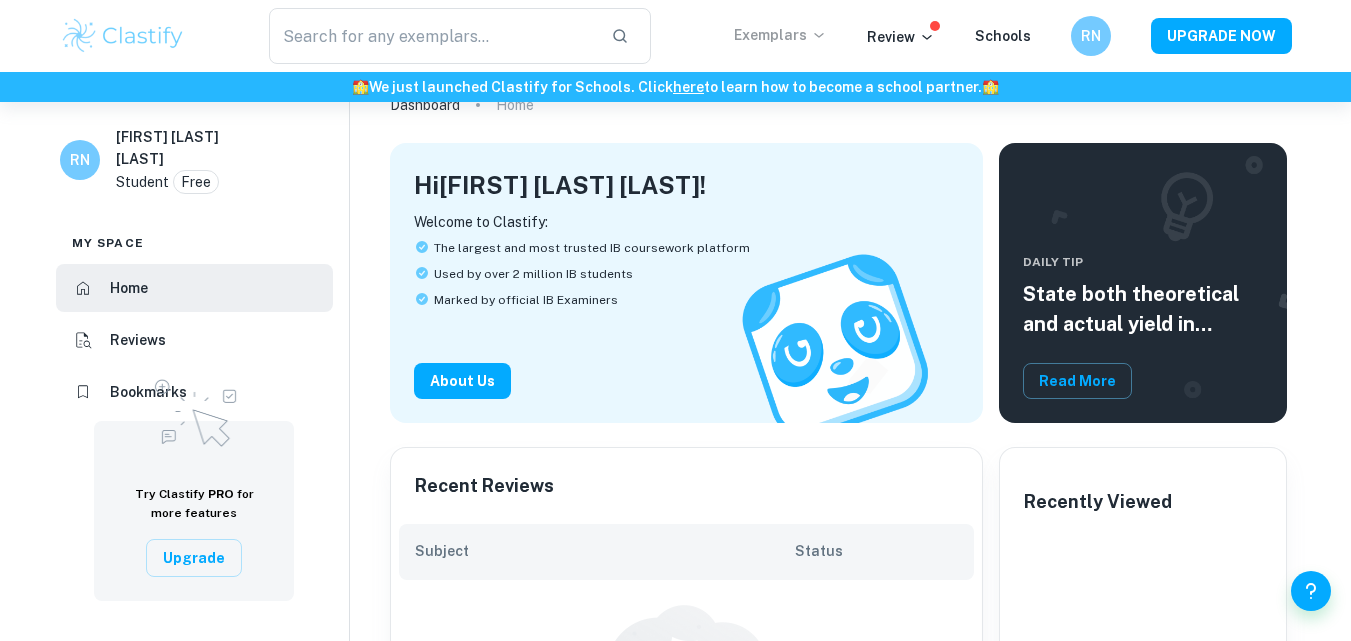 click on "Exemplars" at bounding box center (780, 35) 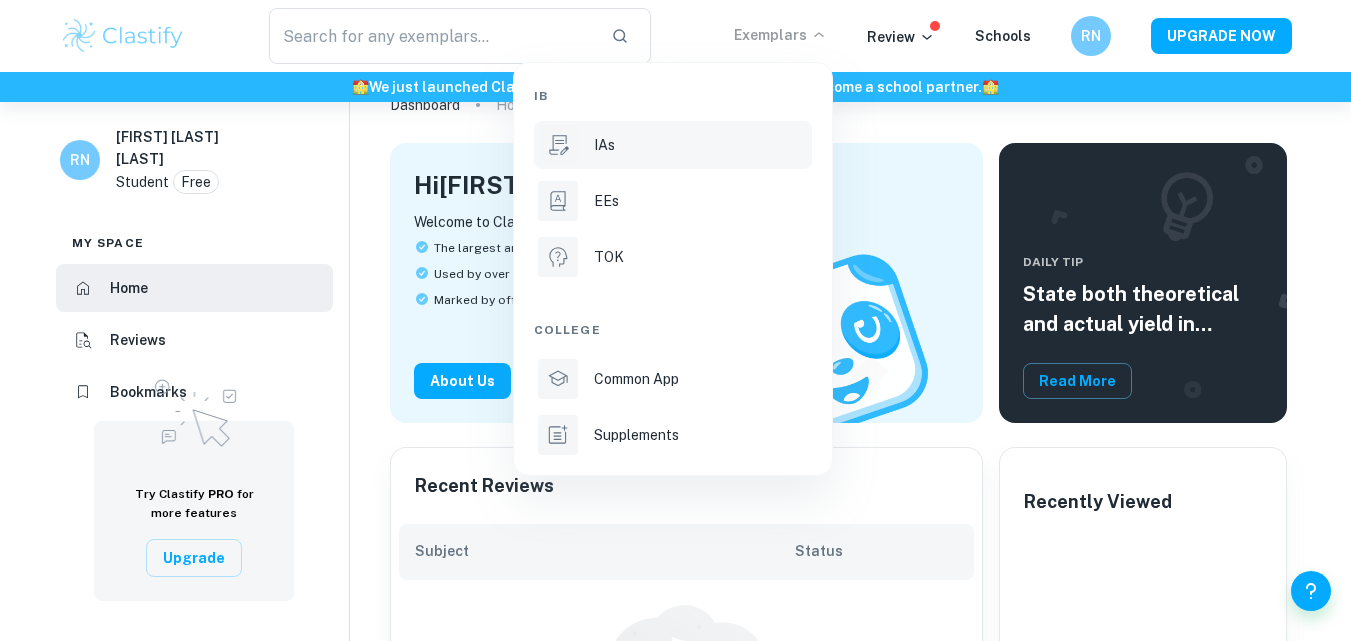 click on "IAs" at bounding box center [673, 145] 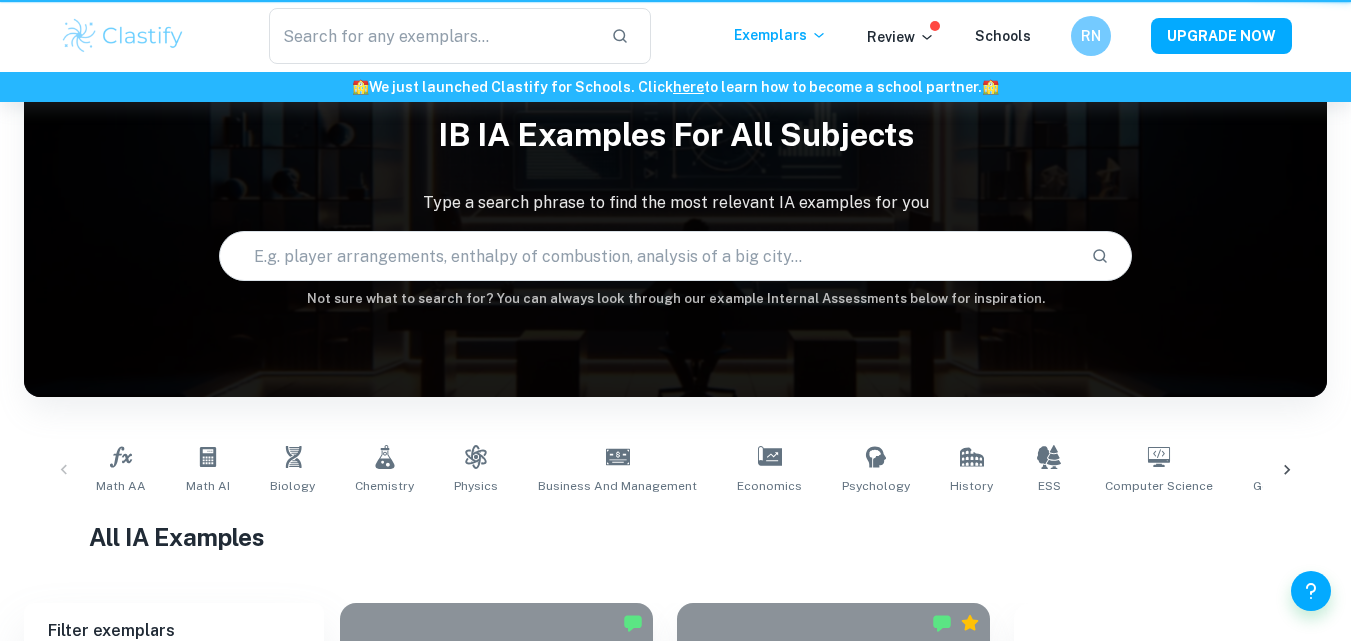 scroll, scrollTop: 400, scrollLeft: 0, axis: vertical 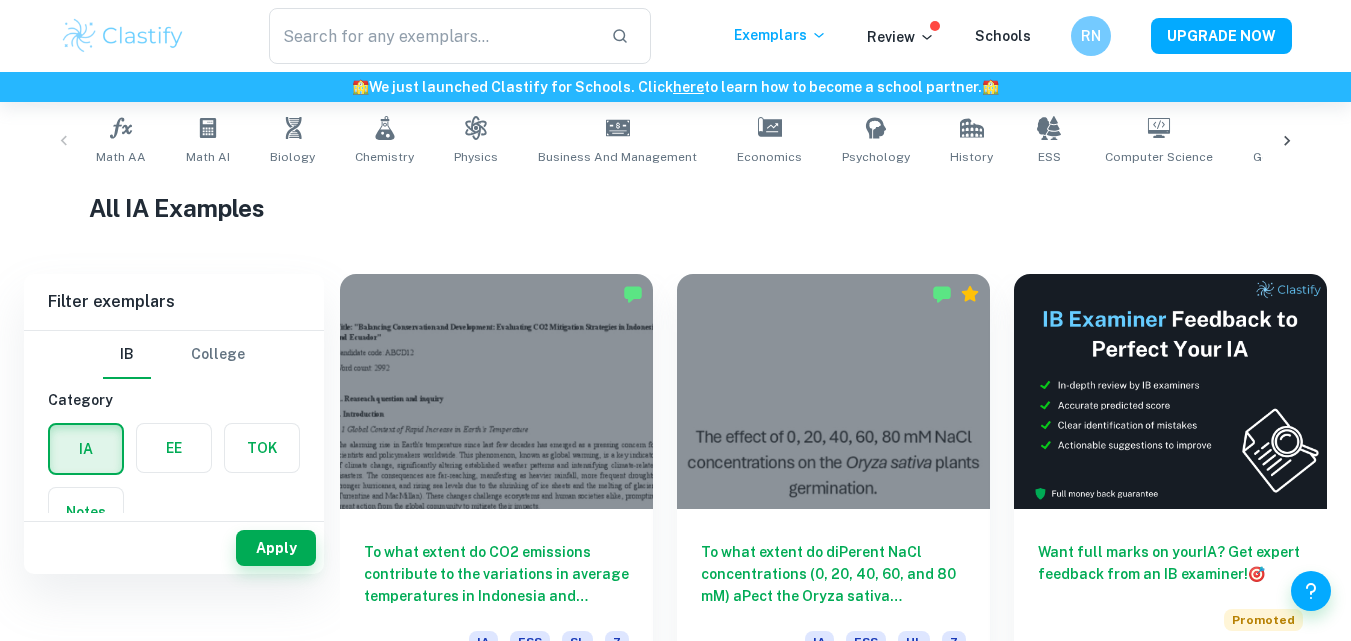 click at bounding box center [647, -73] 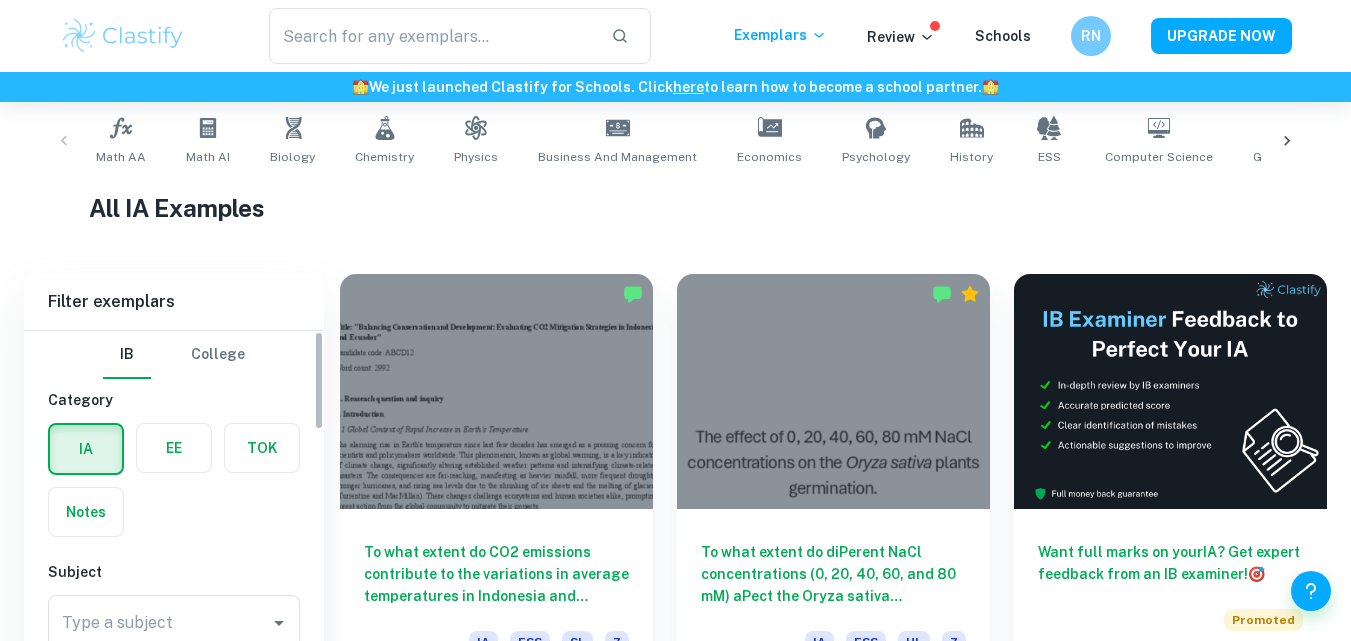 scroll, scrollTop: 500, scrollLeft: 0, axis: vertical 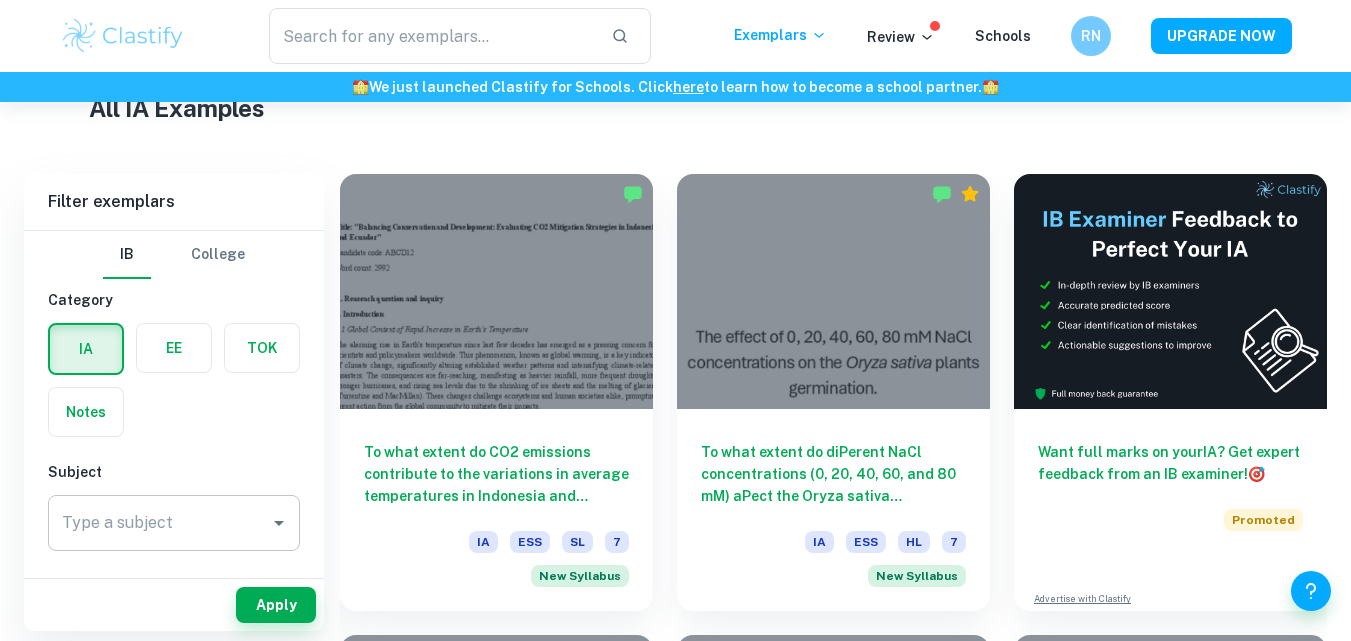 click on "Type a subject" at bounding box center [159, 523] 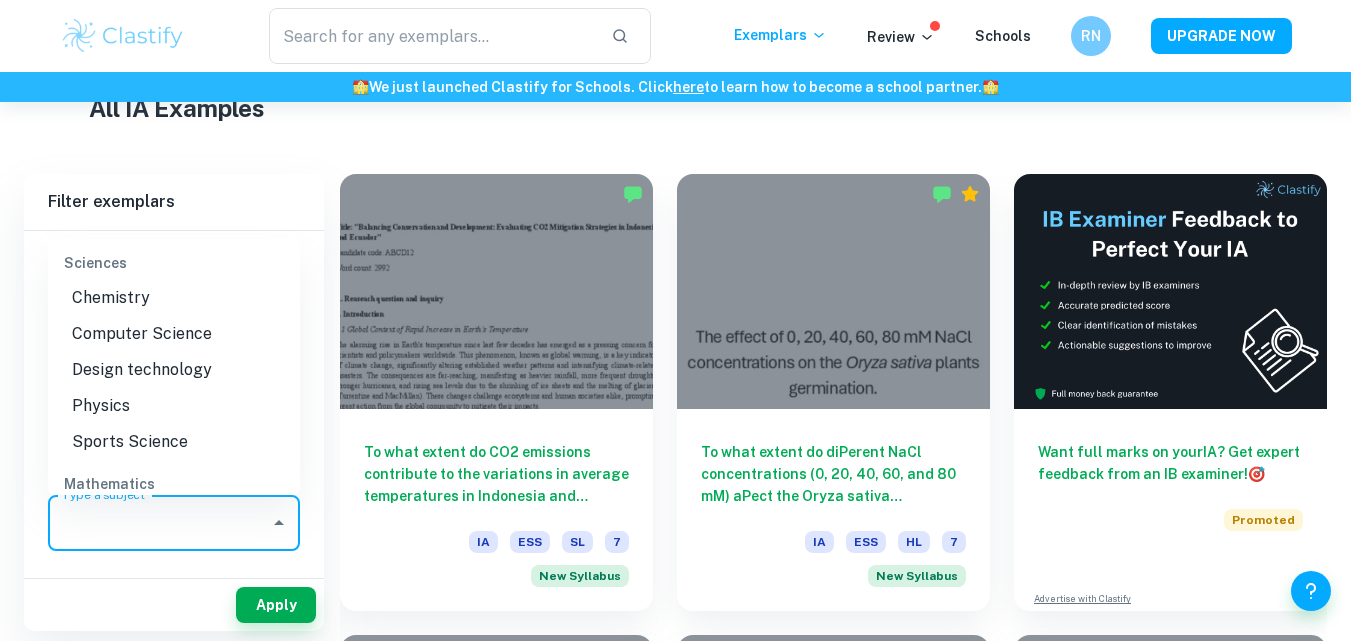 scroll, scrollTop: 2500, scrollLeft: 0, axis: vertical 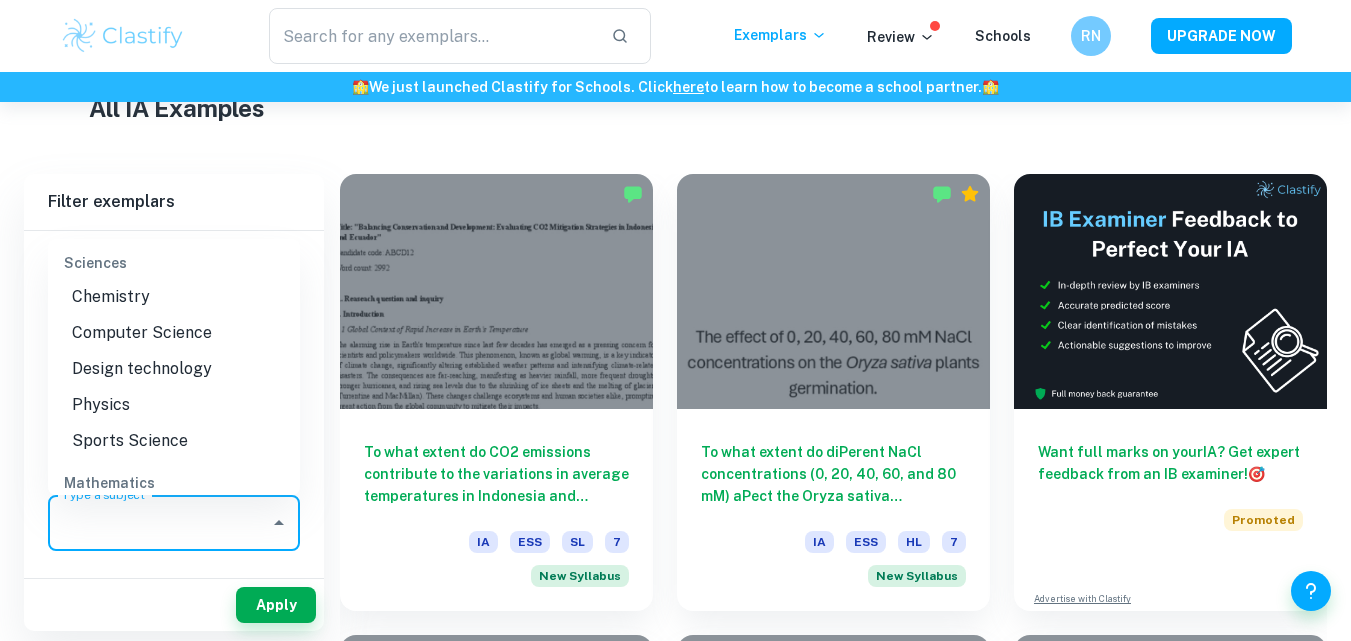 click on "Chemistry" at bounding box center [174, 297] 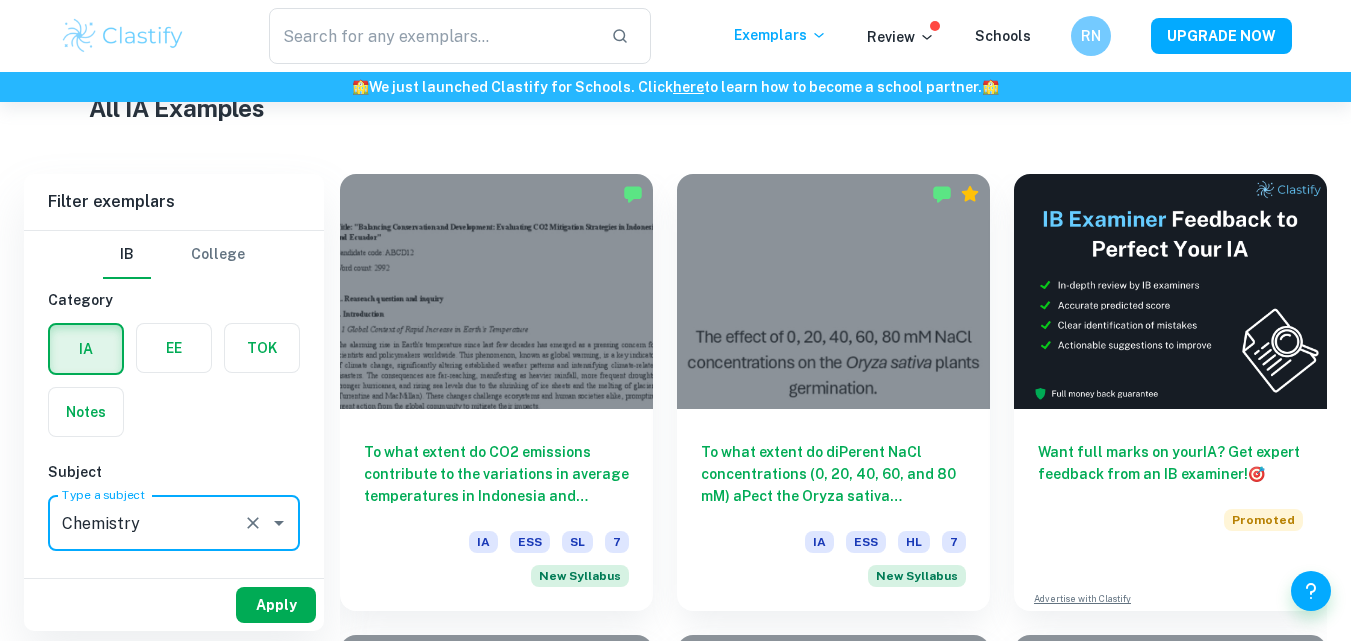 click on "Apply" at bounding box center (276, 605) 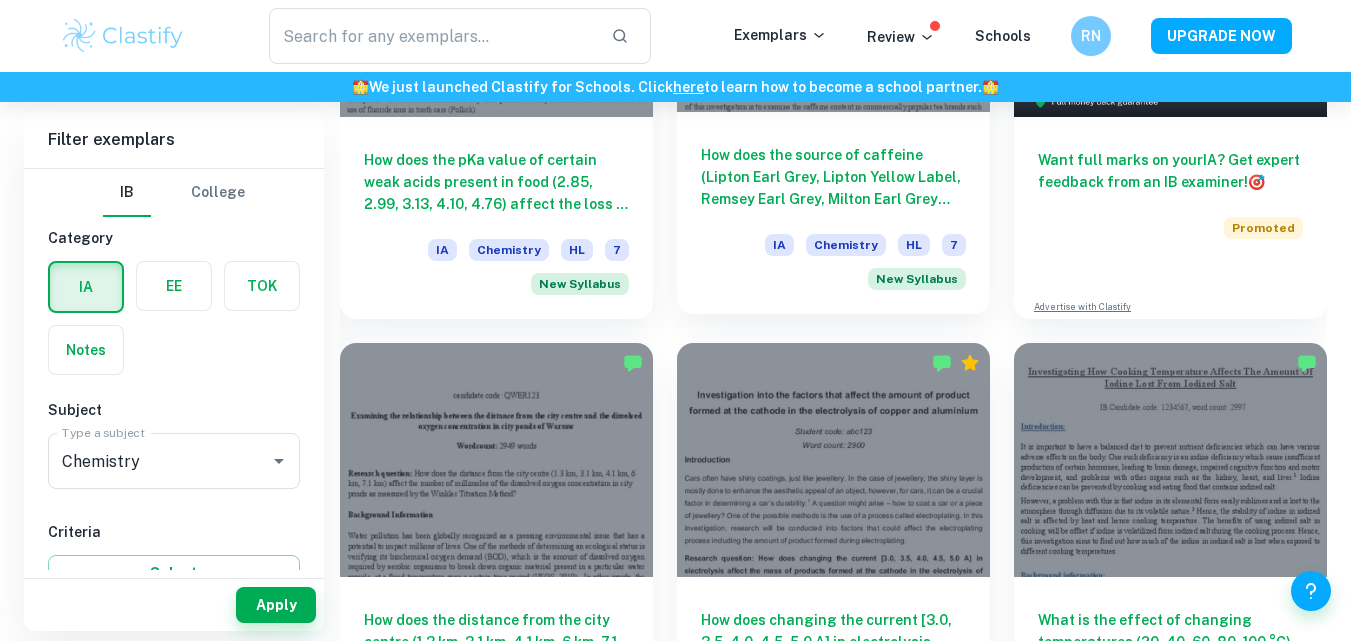 scroll, scrollTop: 1000, scrollLeft: 0, axis: vertical 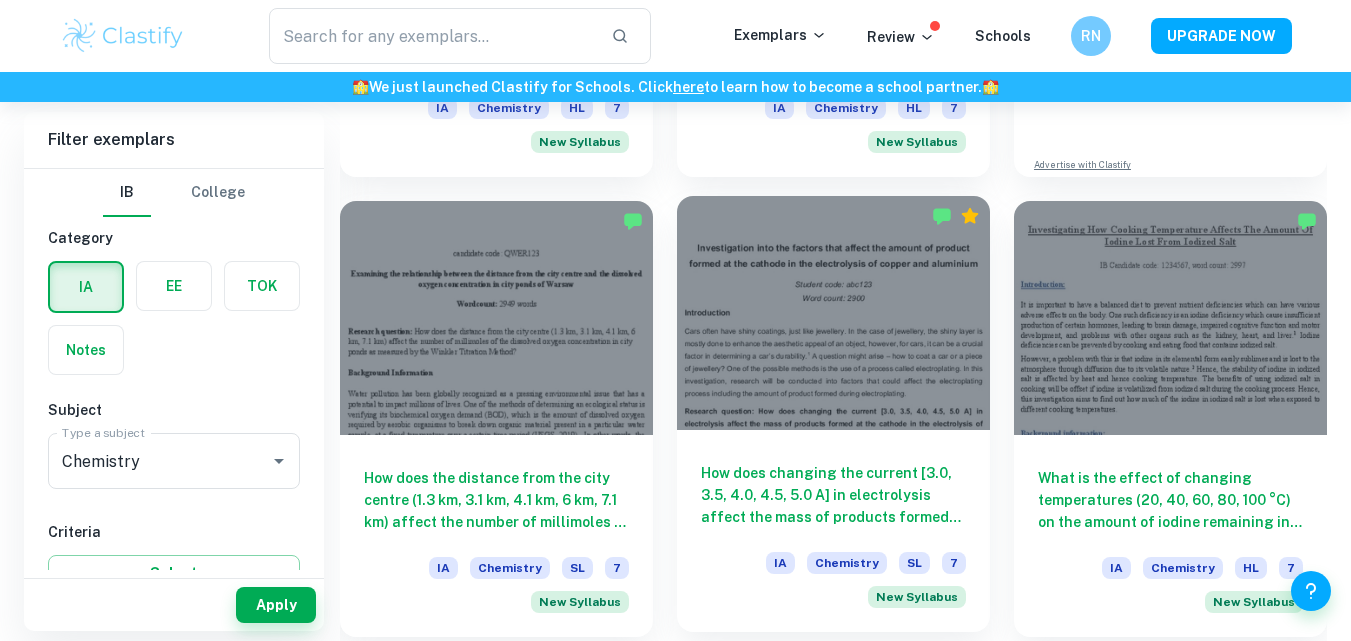 click on "How does changing the current [3.0, 3.5, 4.0, 4.5, 5.0 A] in electrolysis affect the mass of products formed at the cathode in the electrolysis of copper and aluminium respectively?" at bounding box center [833, 495] 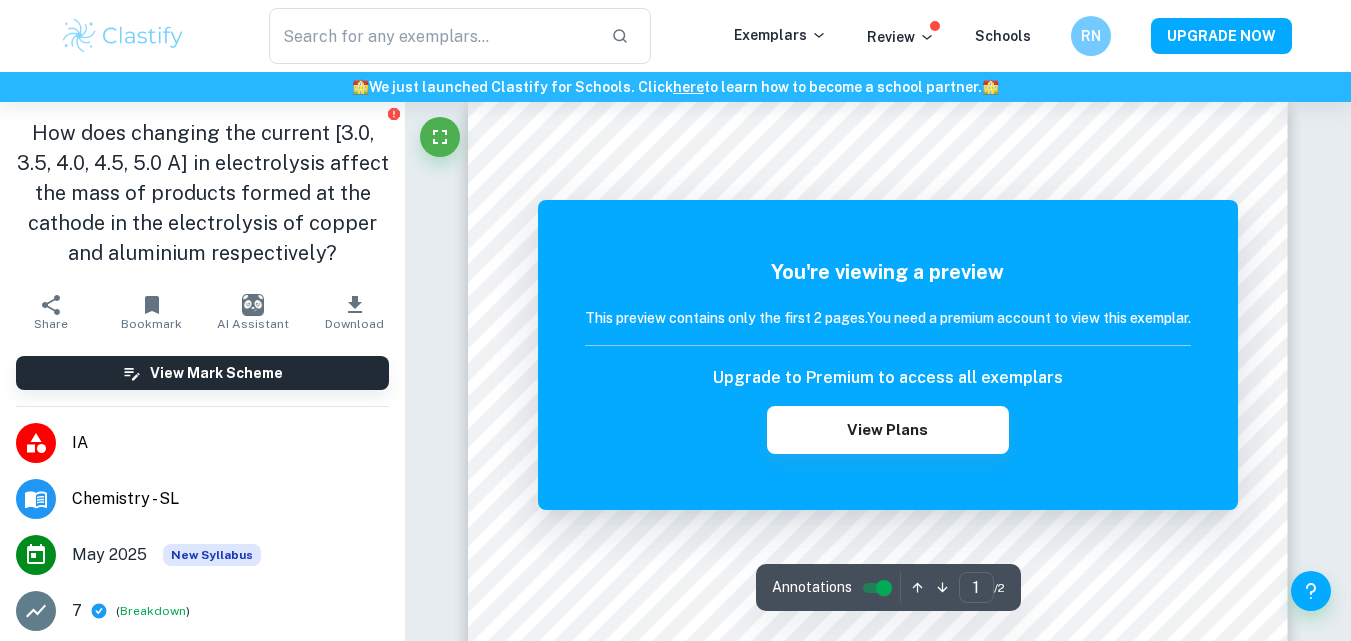 scroll, scrollTop: 0, scrollLeft: 0, axis: both 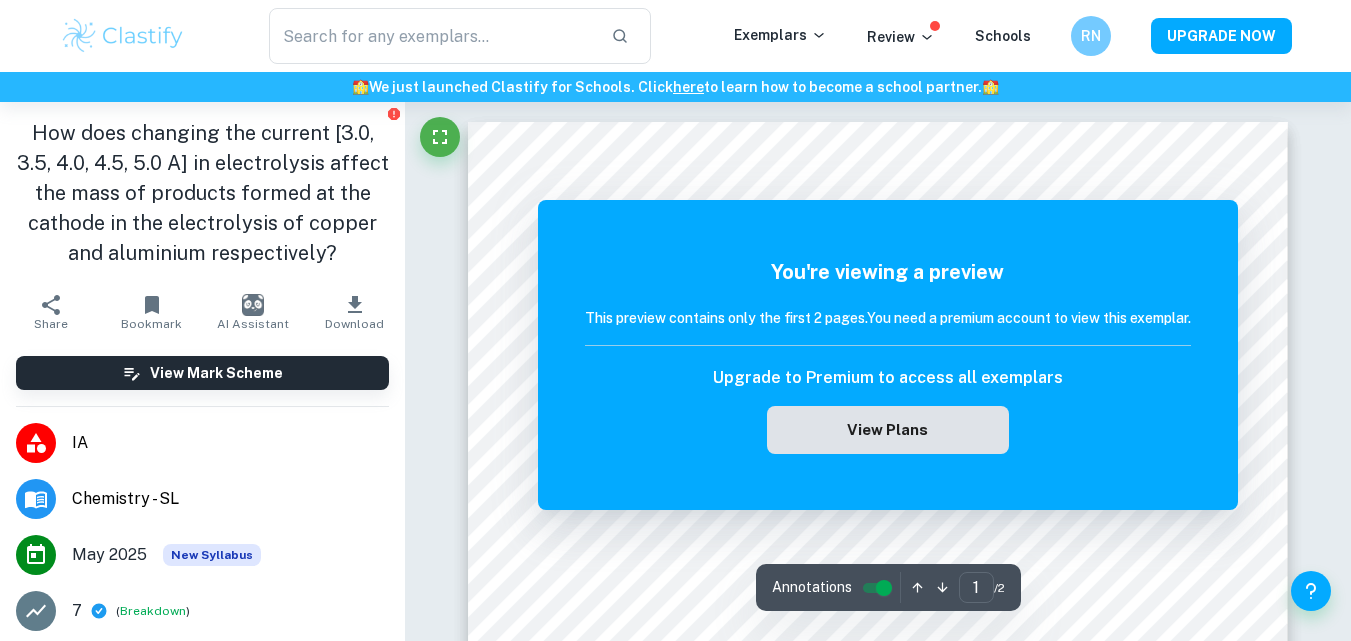 click on "View Plans" at bounding box center [888, 430] 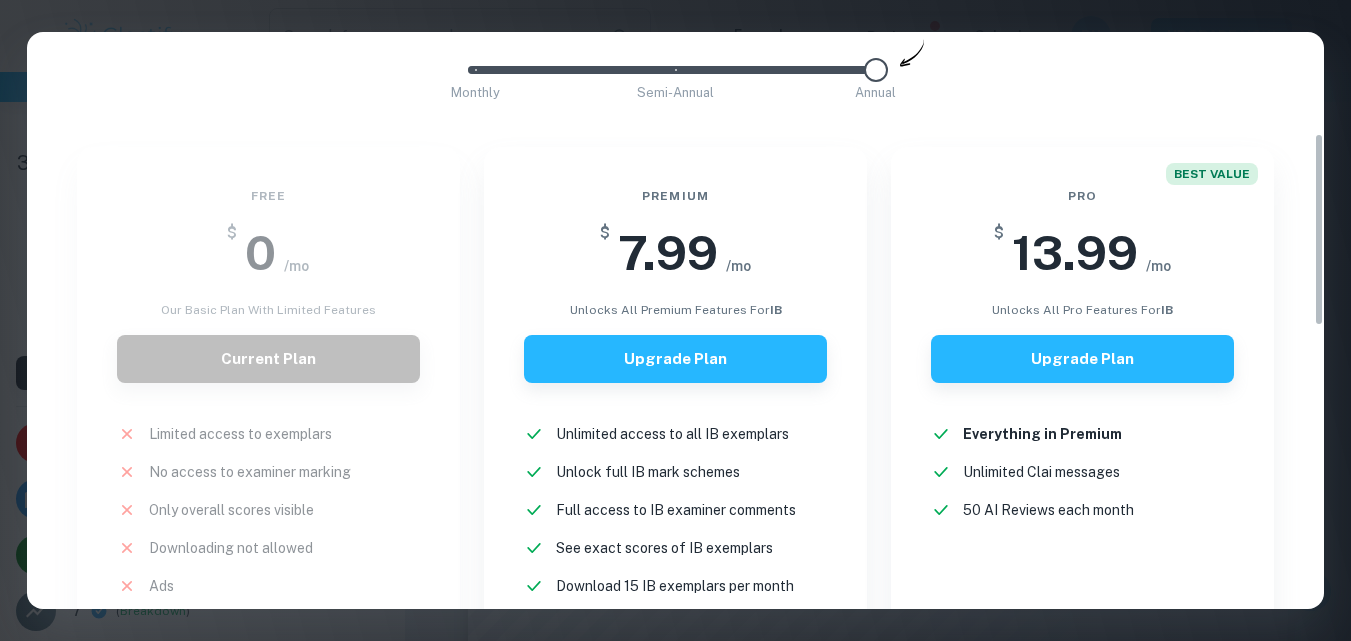 scroll, scrollTop: 300, scrollLeft: 0, axis: vertical 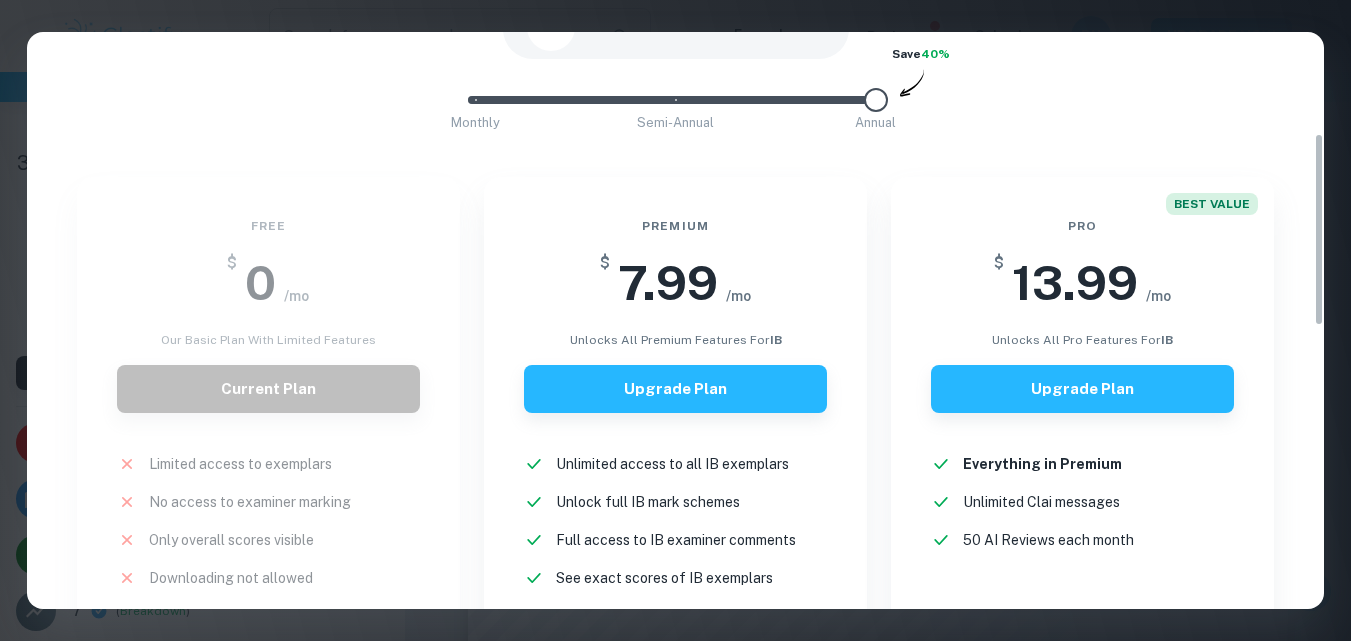 click at bounding box center (668, 100) 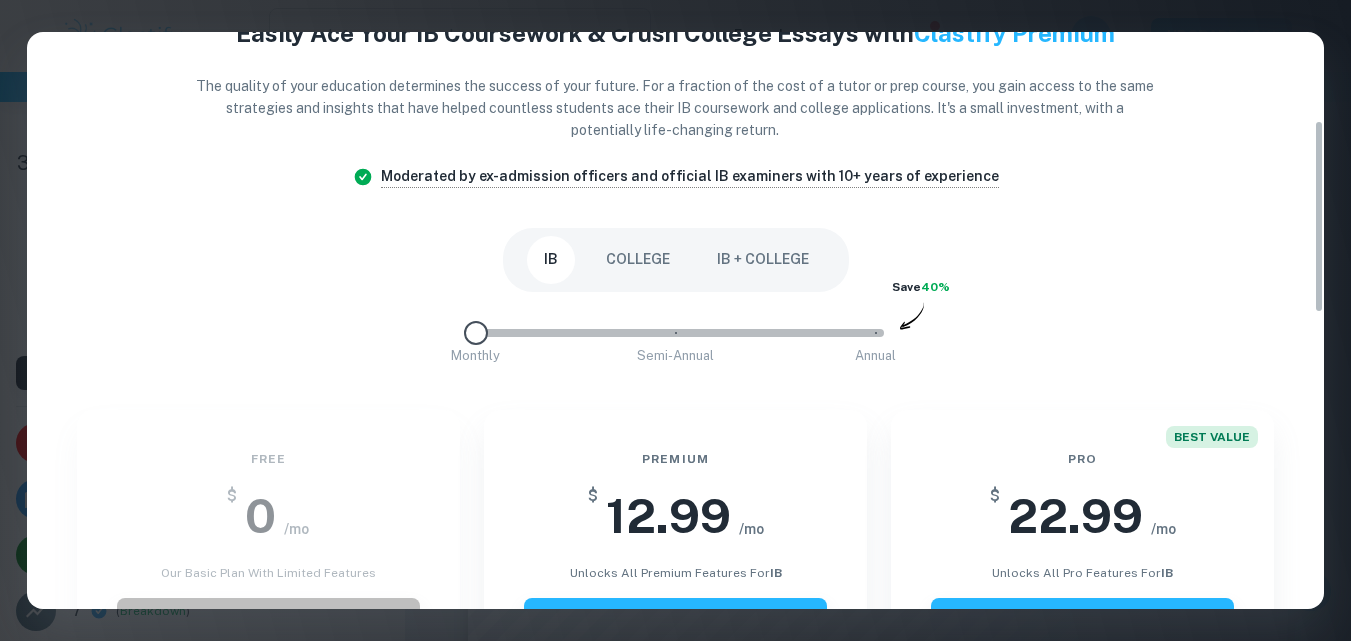 scroll, scrollTop: 0, scrollLeft: 0, axis: both 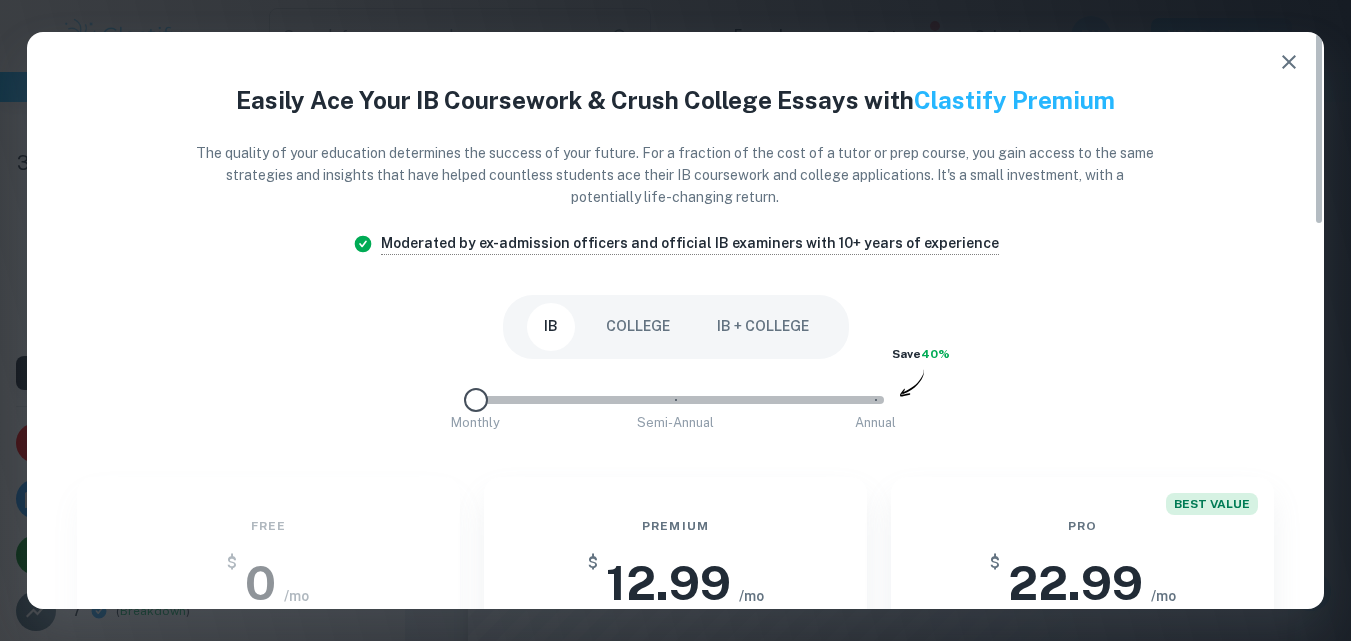 click on "COLLEGE" at bounding box center (638, 327) 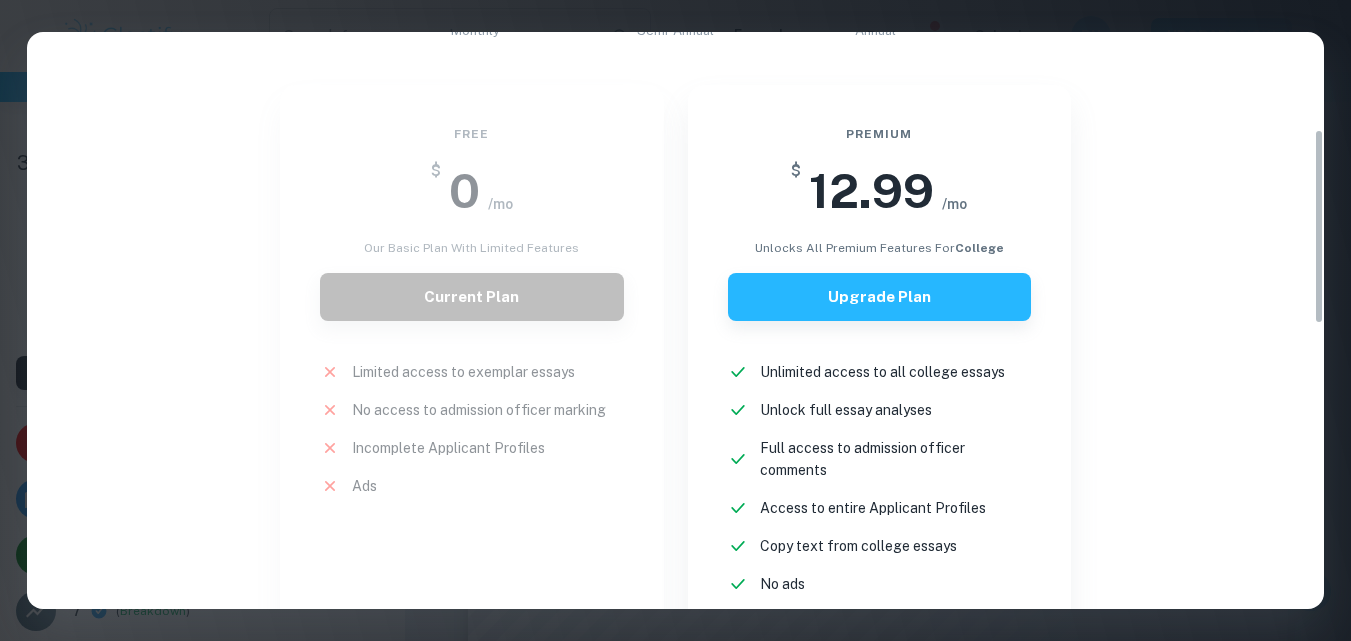 scroll, scrollTop: 400, scrollLeft: 0, axis: vertical 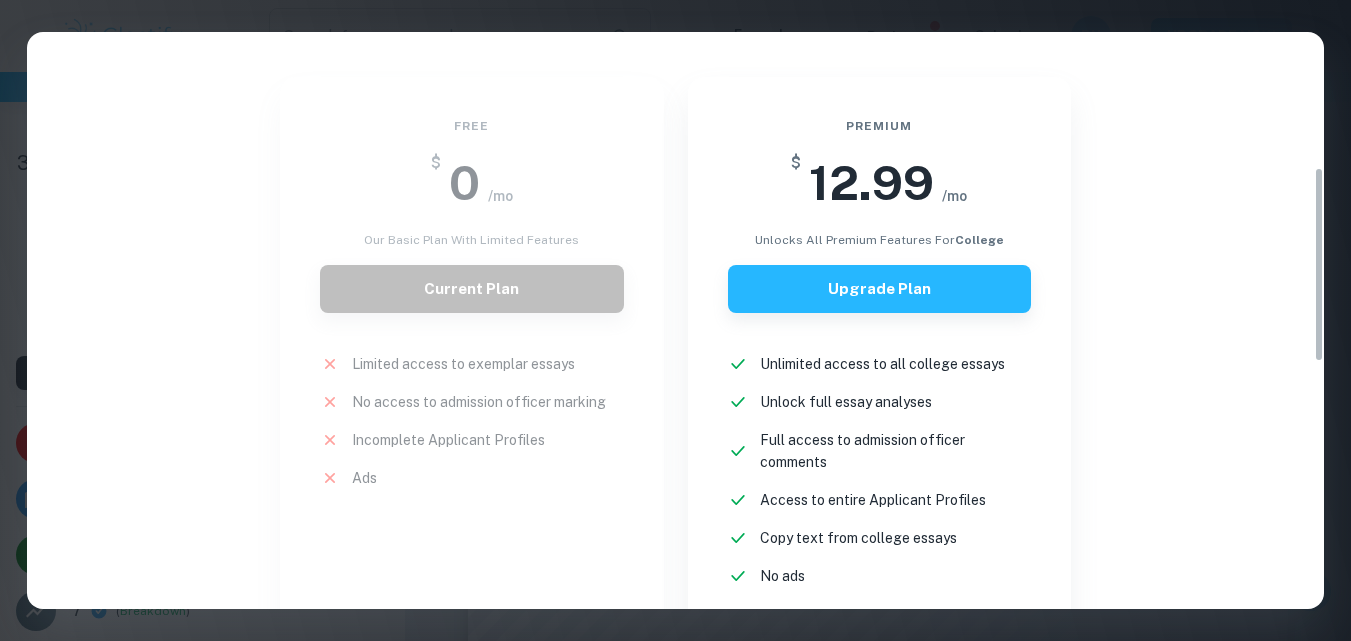 click on "Easily Ace Your IB Coursework & Crush College Essays with  Clastify Premium The quality of your education determines the success of your future. For a fraction of the cost of a tutor or prep course, you gain access to the same strategies and insights that have helped countless students ace their IB coursework and college applications. It's a small investment, with a potentially life-changing return. Moderated by ex-admission officers and official IB examiners with 10+ years of experience IB COLLEGE IB + COLLEGE Monthly Semi-Annual Annual Save  40% Free $ 0 /mo Our basic plan with limited features Current Plan Limited access to exemplar essays No access to admission officer marking Incomplete Applicant Profiles Ads New! Premium $ 12.99 /mo unlocks all premium features for  College Upgrade Plan Unlimited access to all college essays Unlock full essay analyses Full access to admission officer comments Access to entire Applicant Profiles Copy text from college essays No ads New! Kimi Carlos Julia Gemma Tony Max" at bounding box center [675, 320] 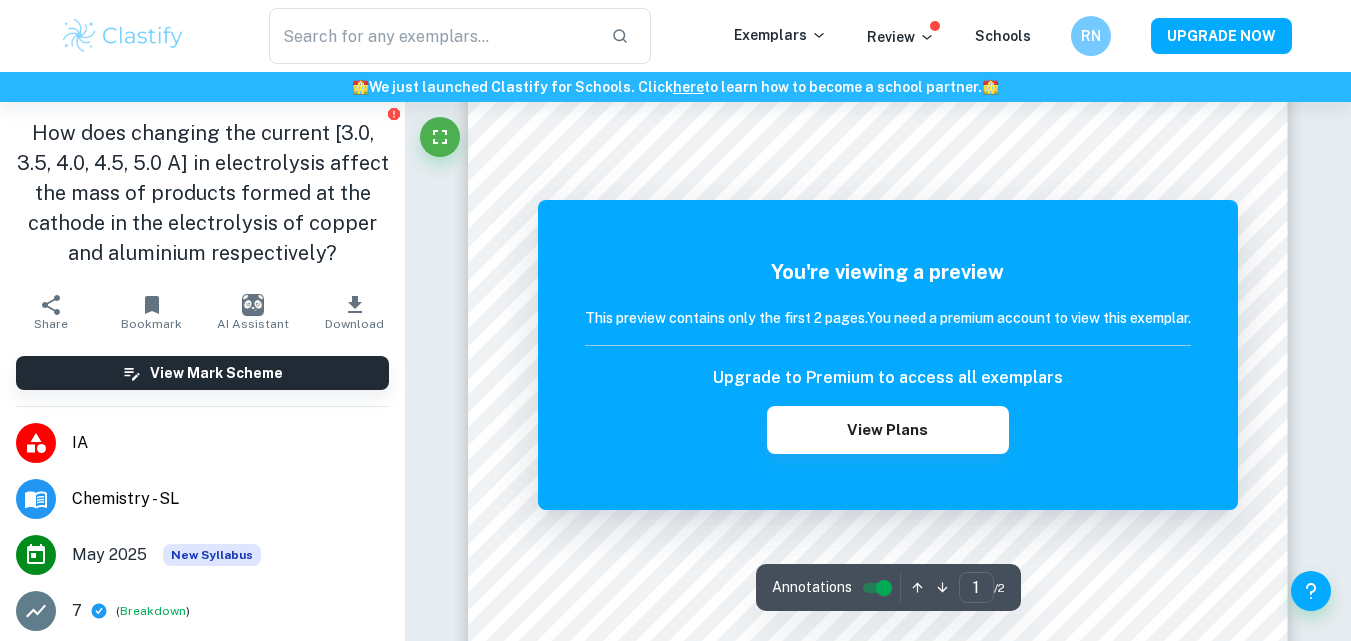 scroll, scrollTop: 100, scrollLeft: 0, axis: vertical 